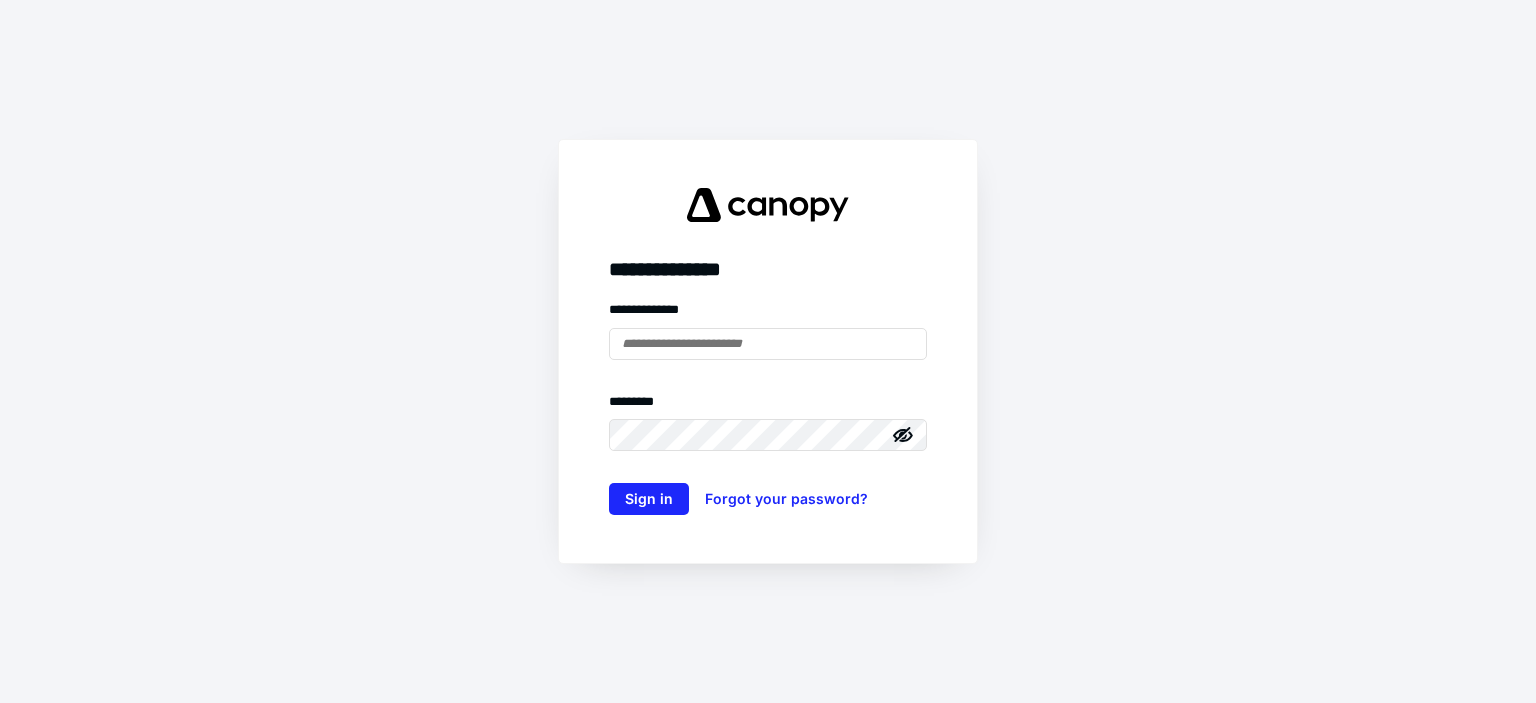 scroll, scrollTop: 0, scrollLeft: 0, axis: both 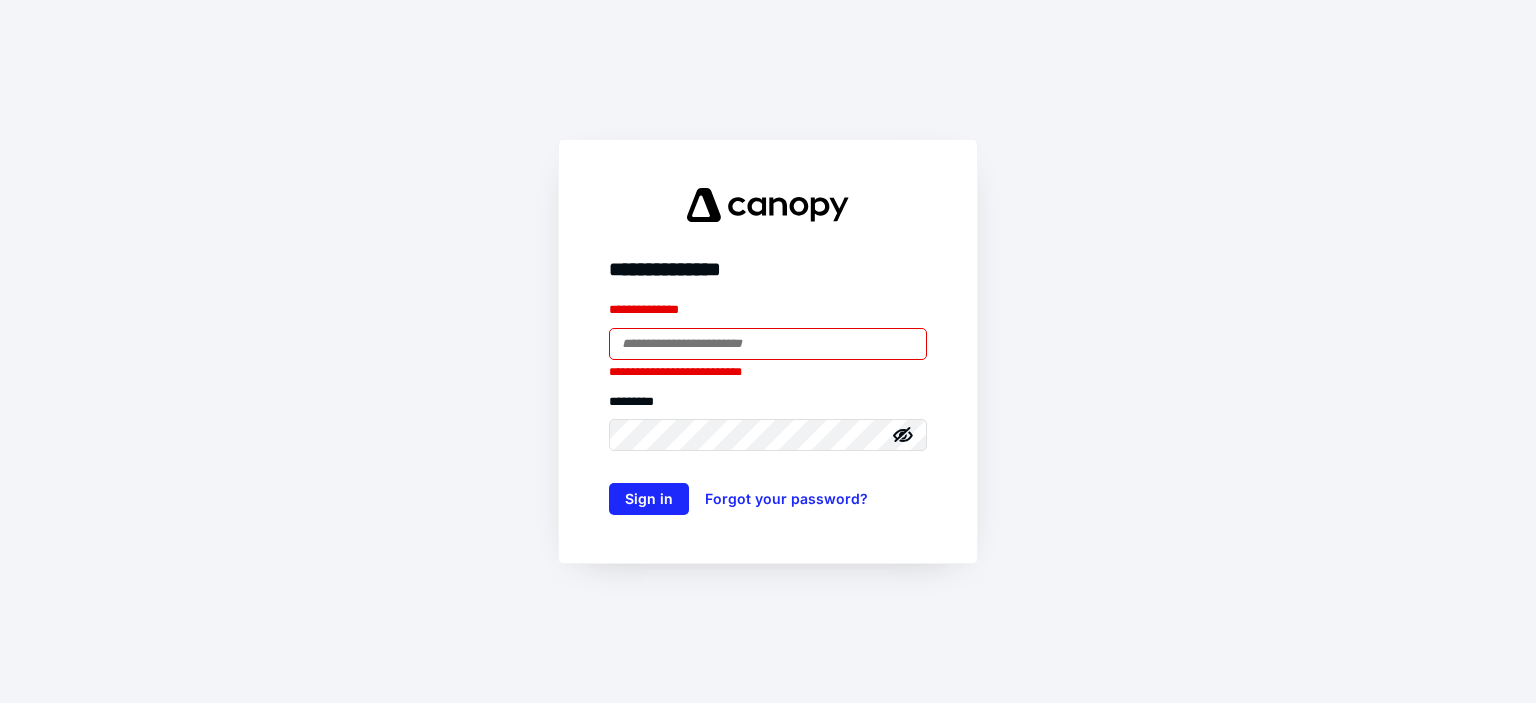 click at bounding box center [768, 344] 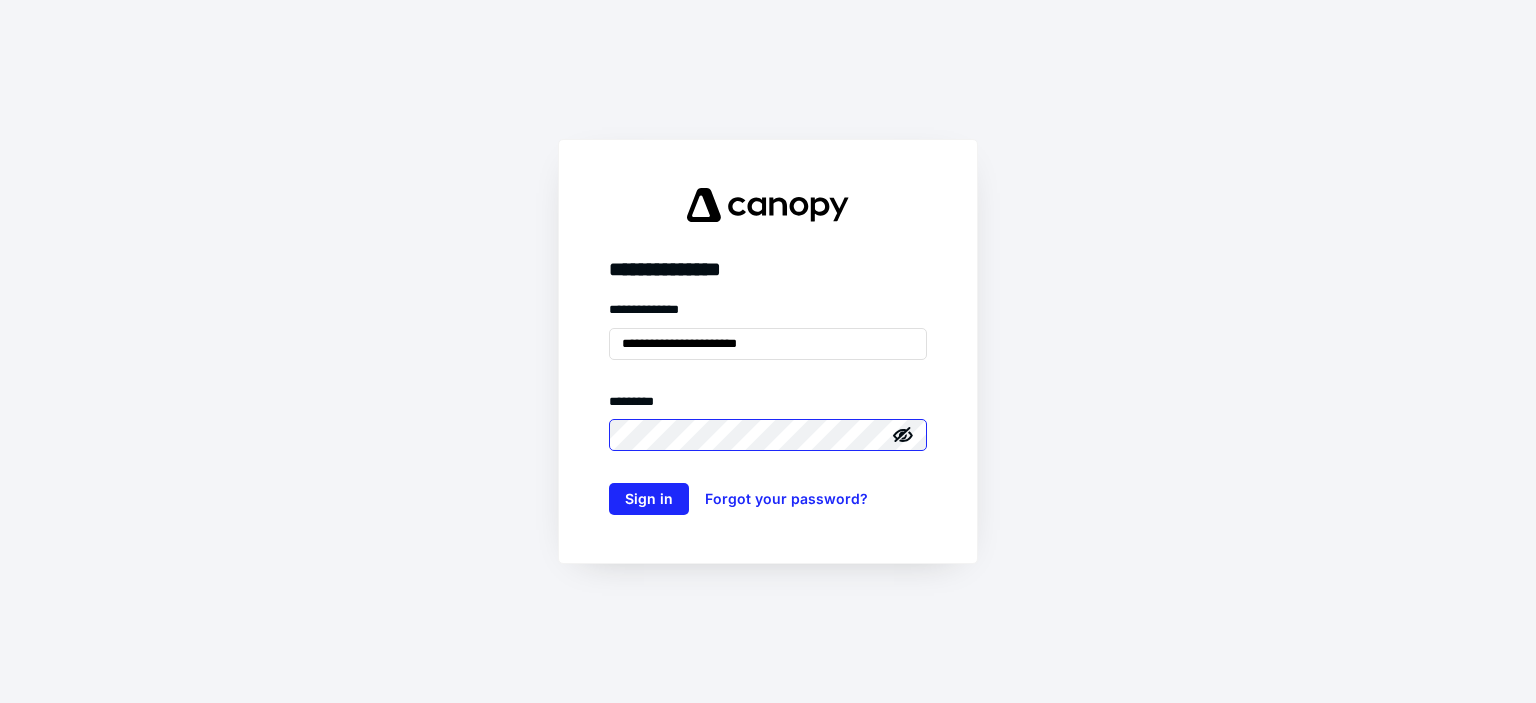 click on "Sign in" at bounding box center (649, 499) 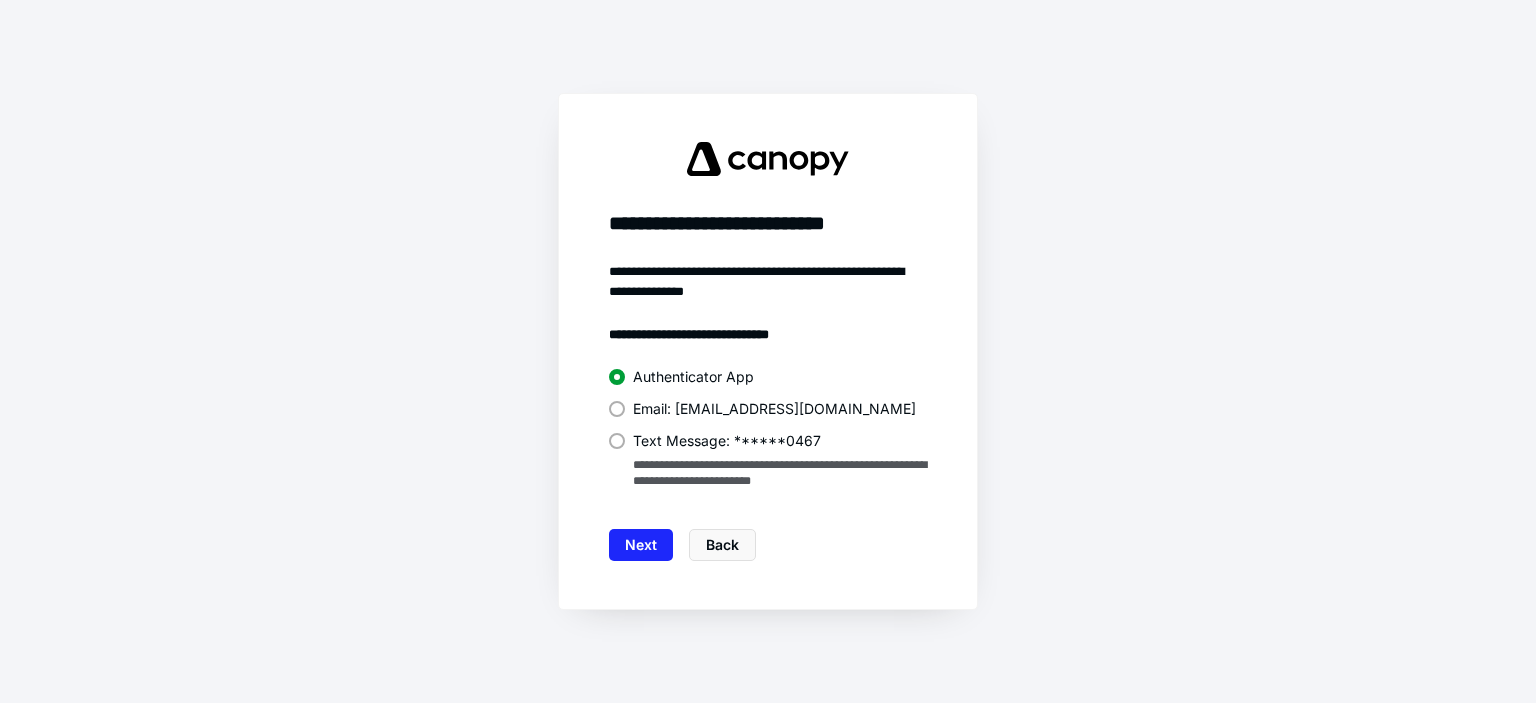 click on "**********" at bounding box center [768, 429] 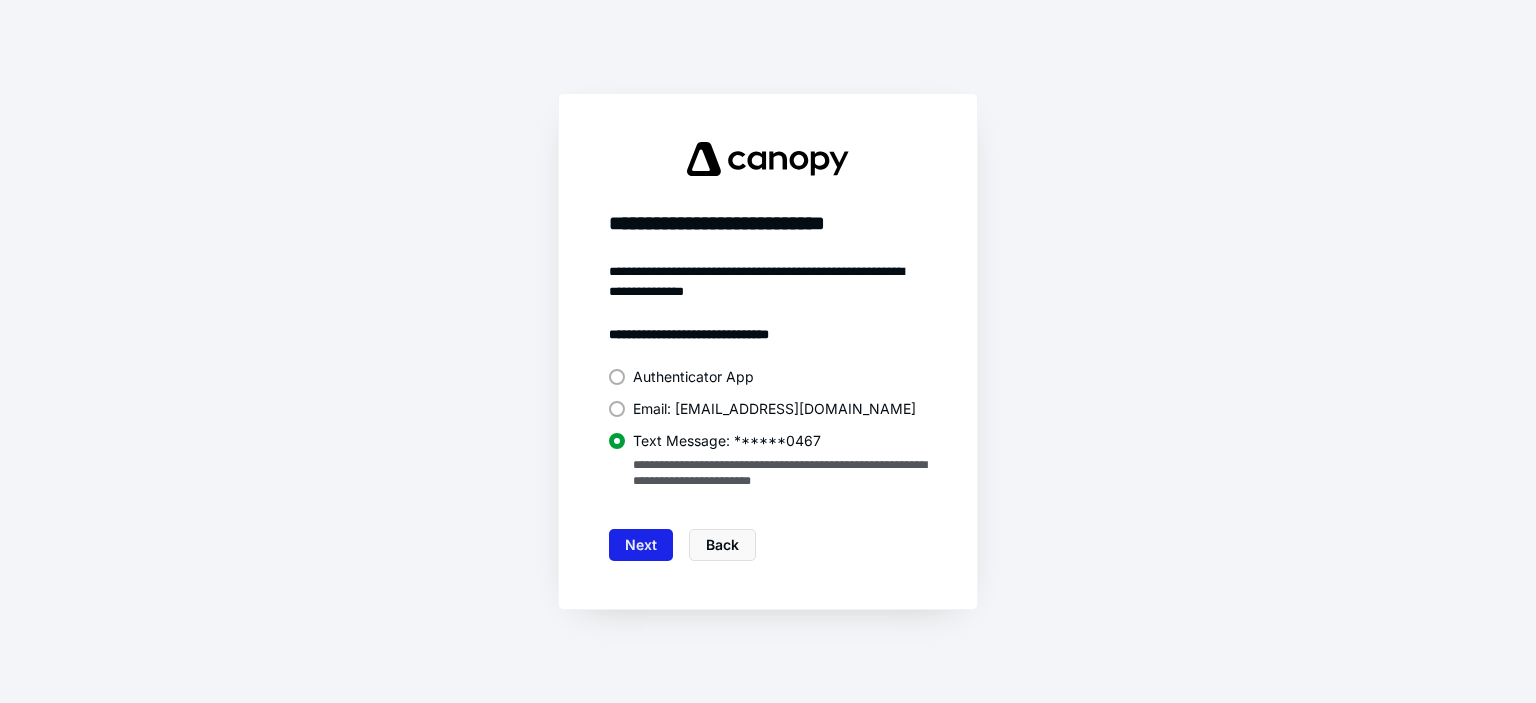 click on "Next" at bounding box center (641, 545) 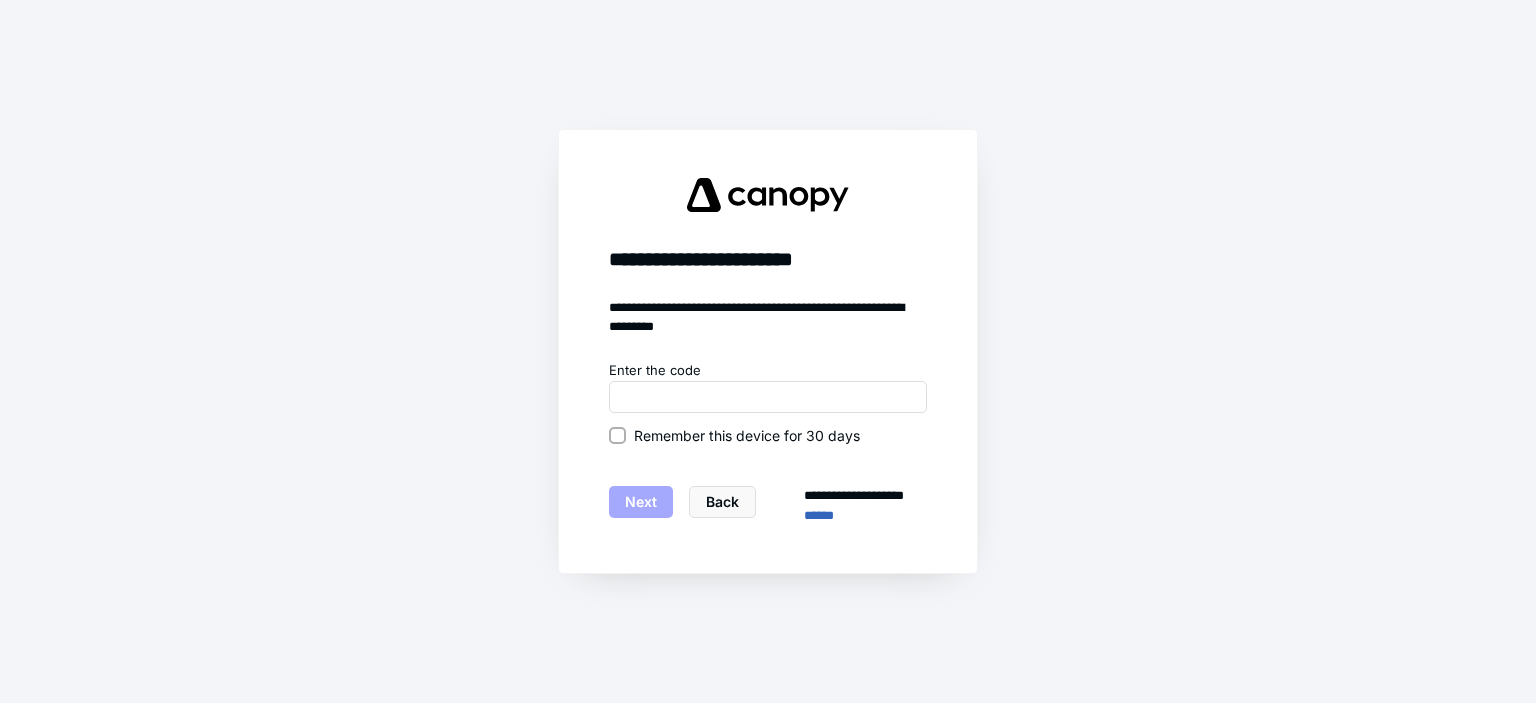 click 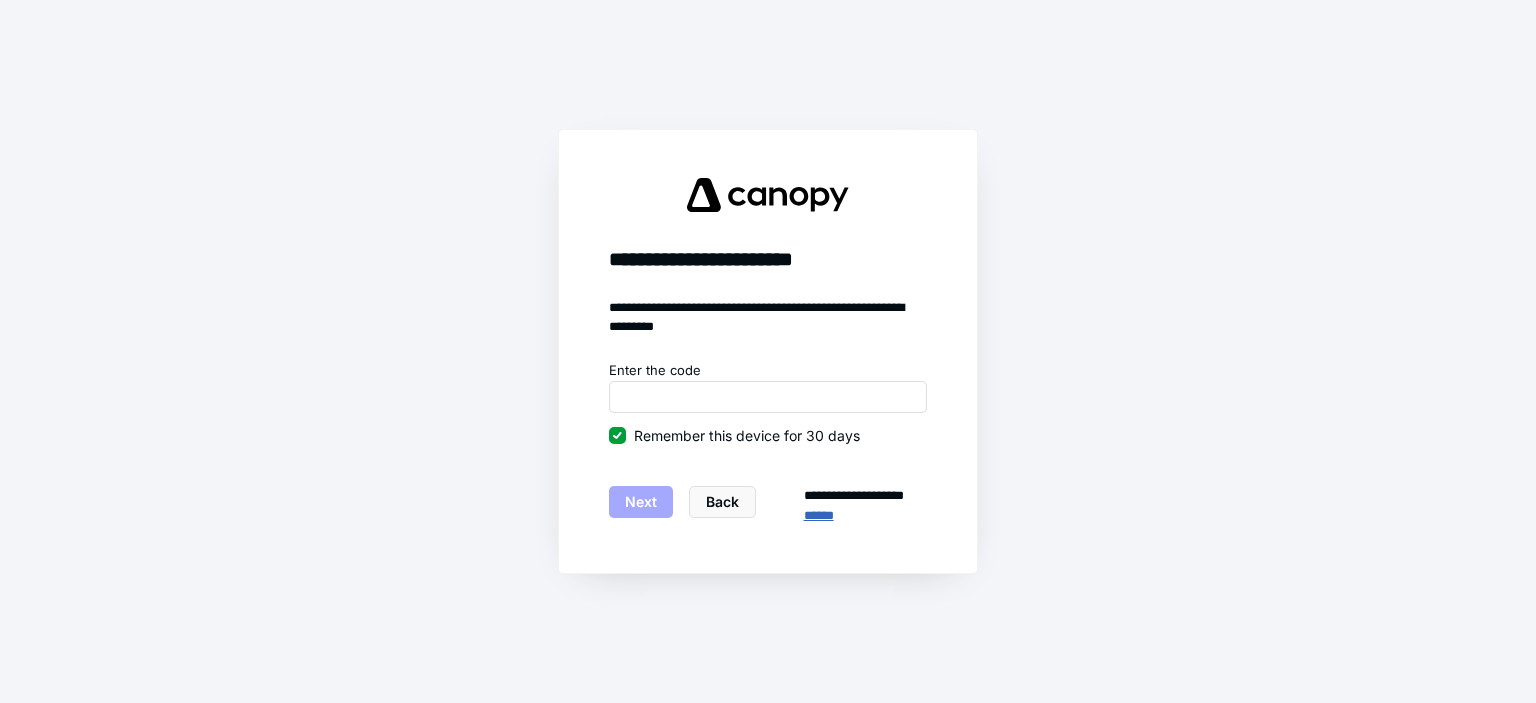 click on "******" at bounding box center [865, 516] 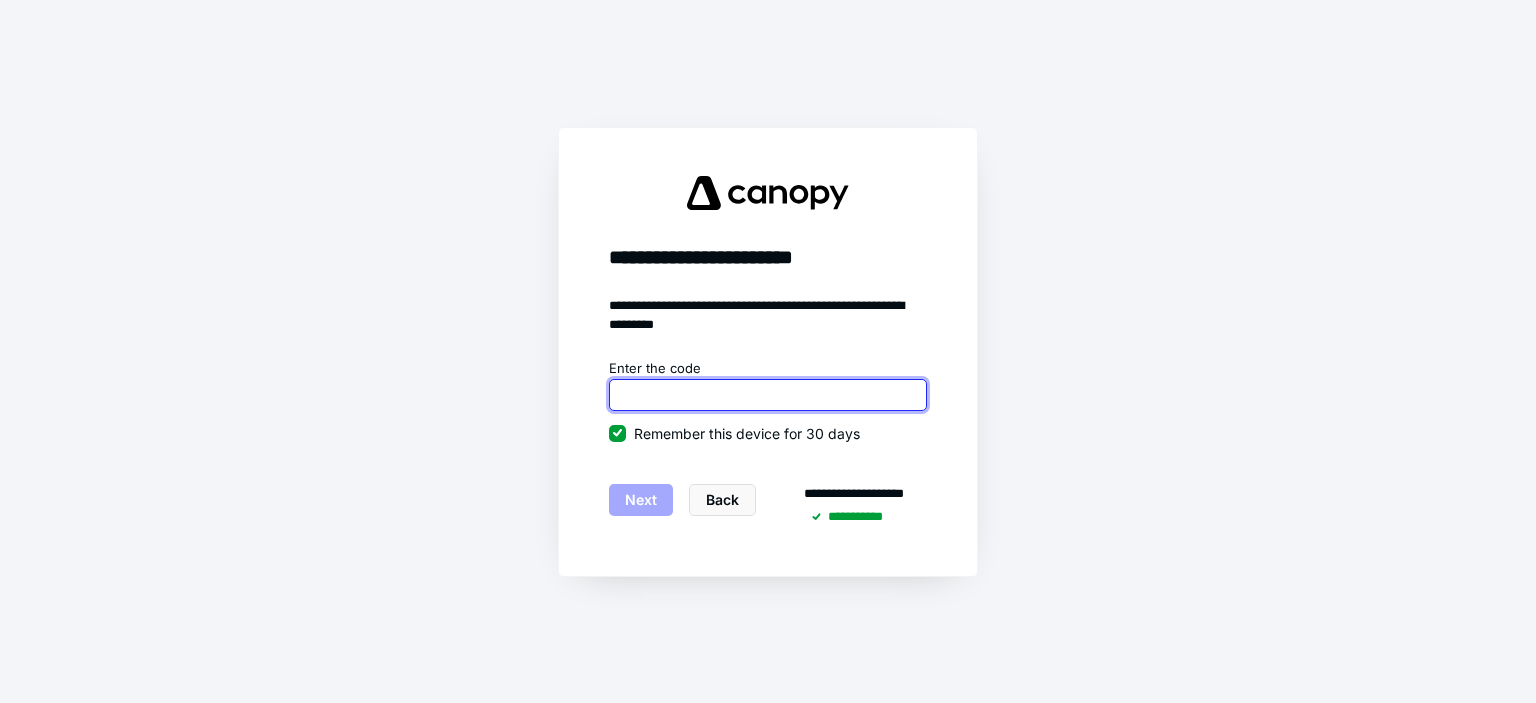 click at bounding box center [768, 395] 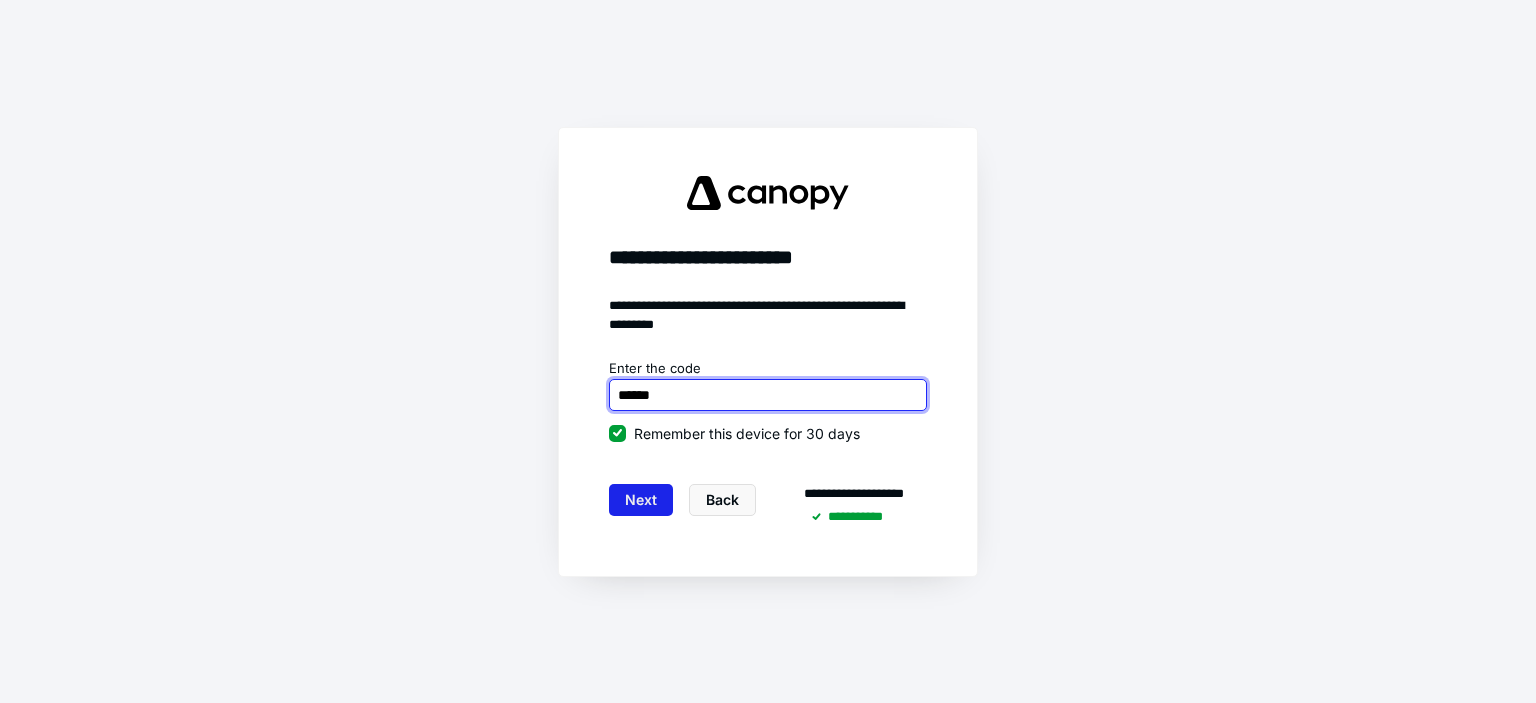type on "******" 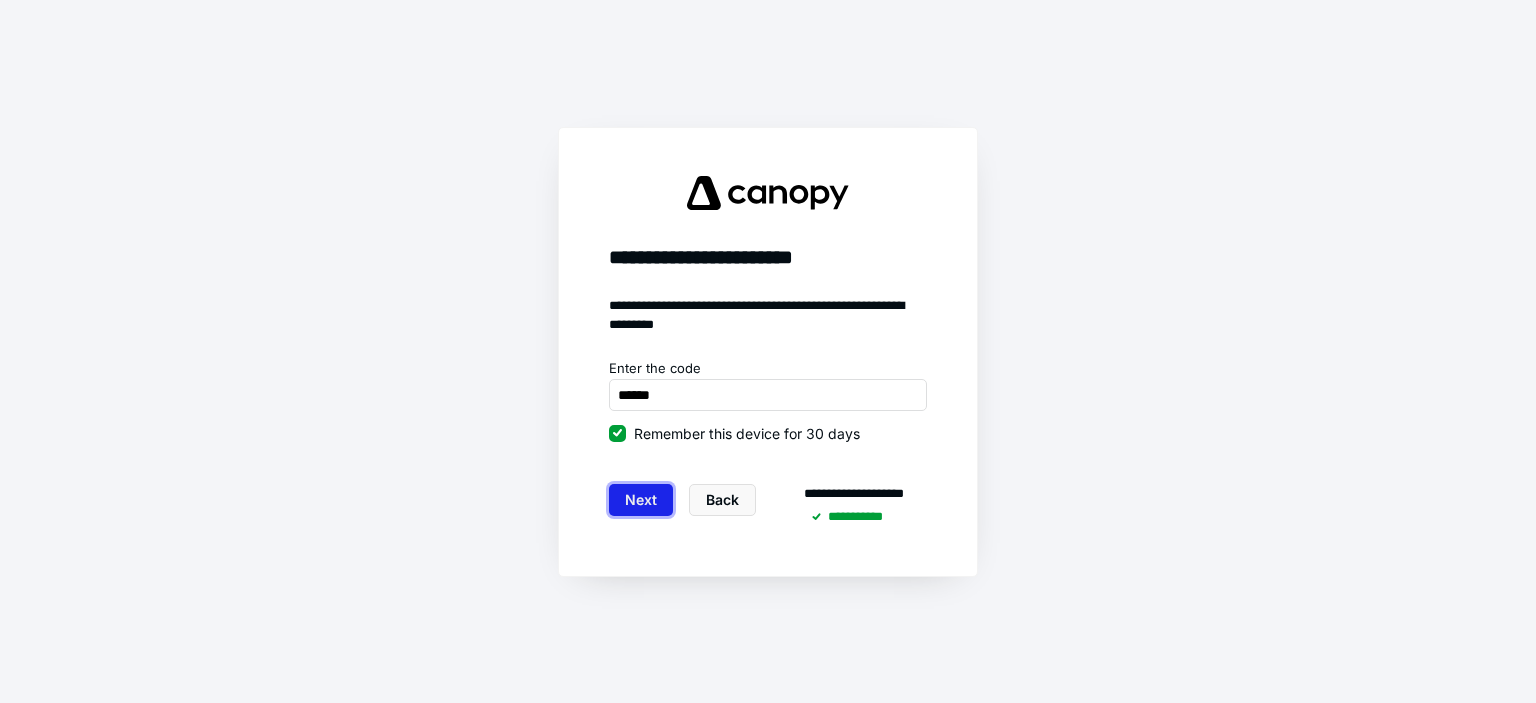 click on "Next" at bounding box center [641, 500] 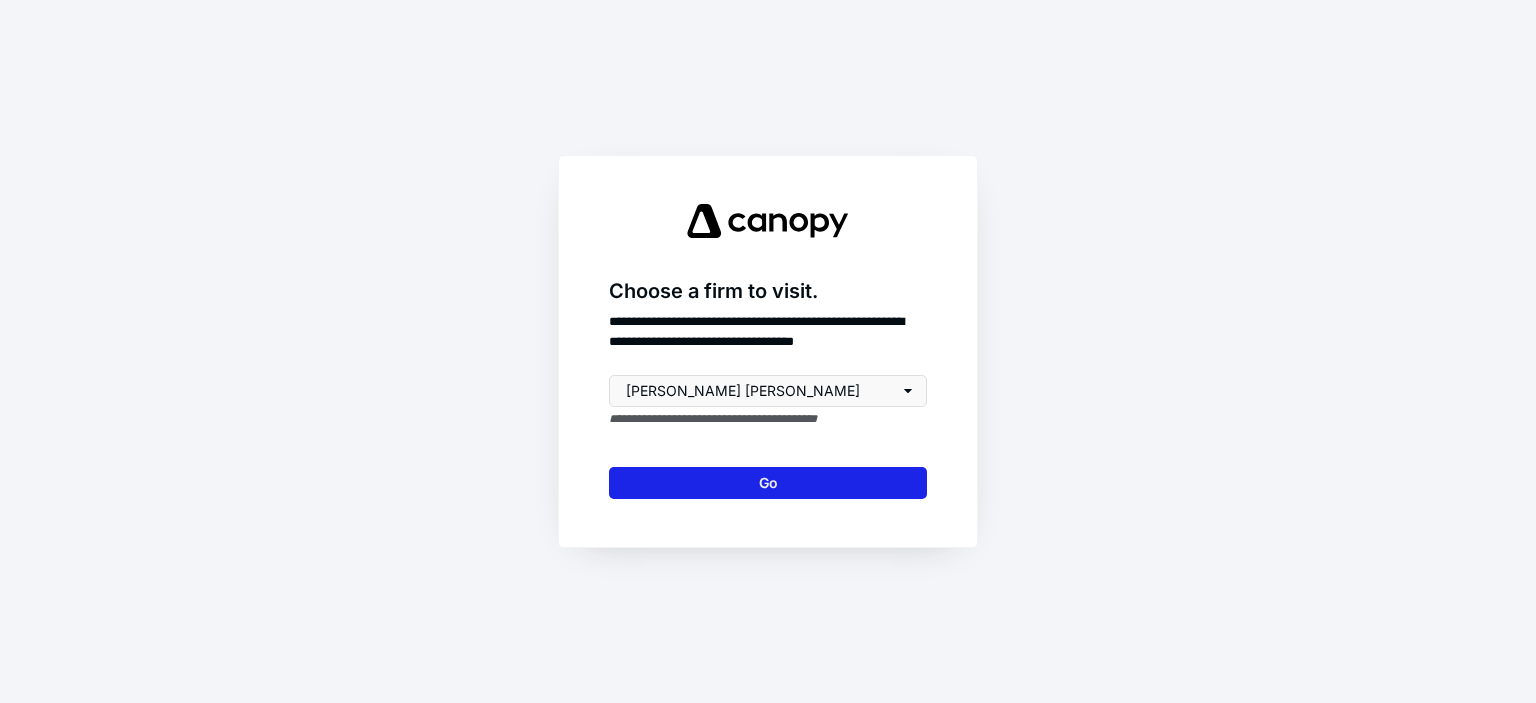 click on "Go" at bounding box center (768, 483) 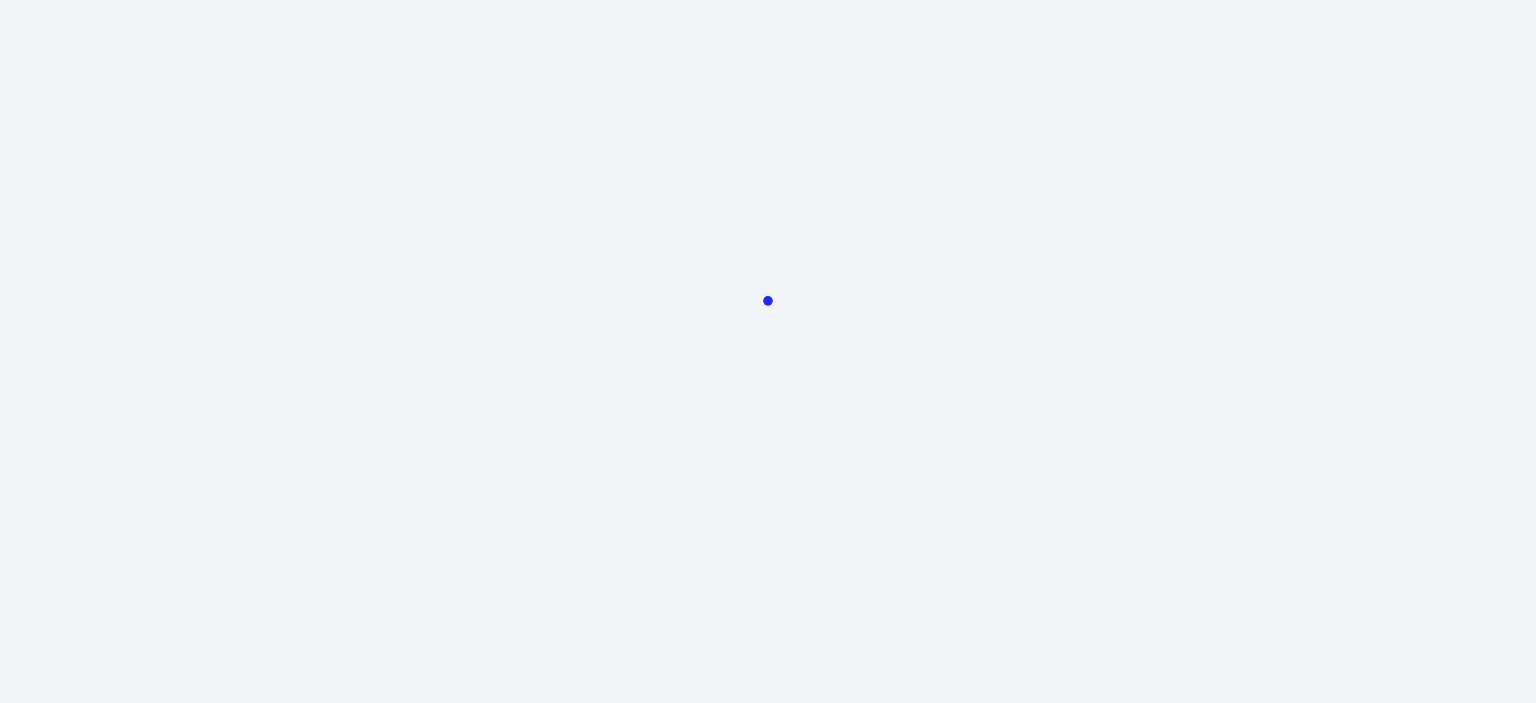 scroll, scrollTop: 0, scrollLeft: 0, axis: both 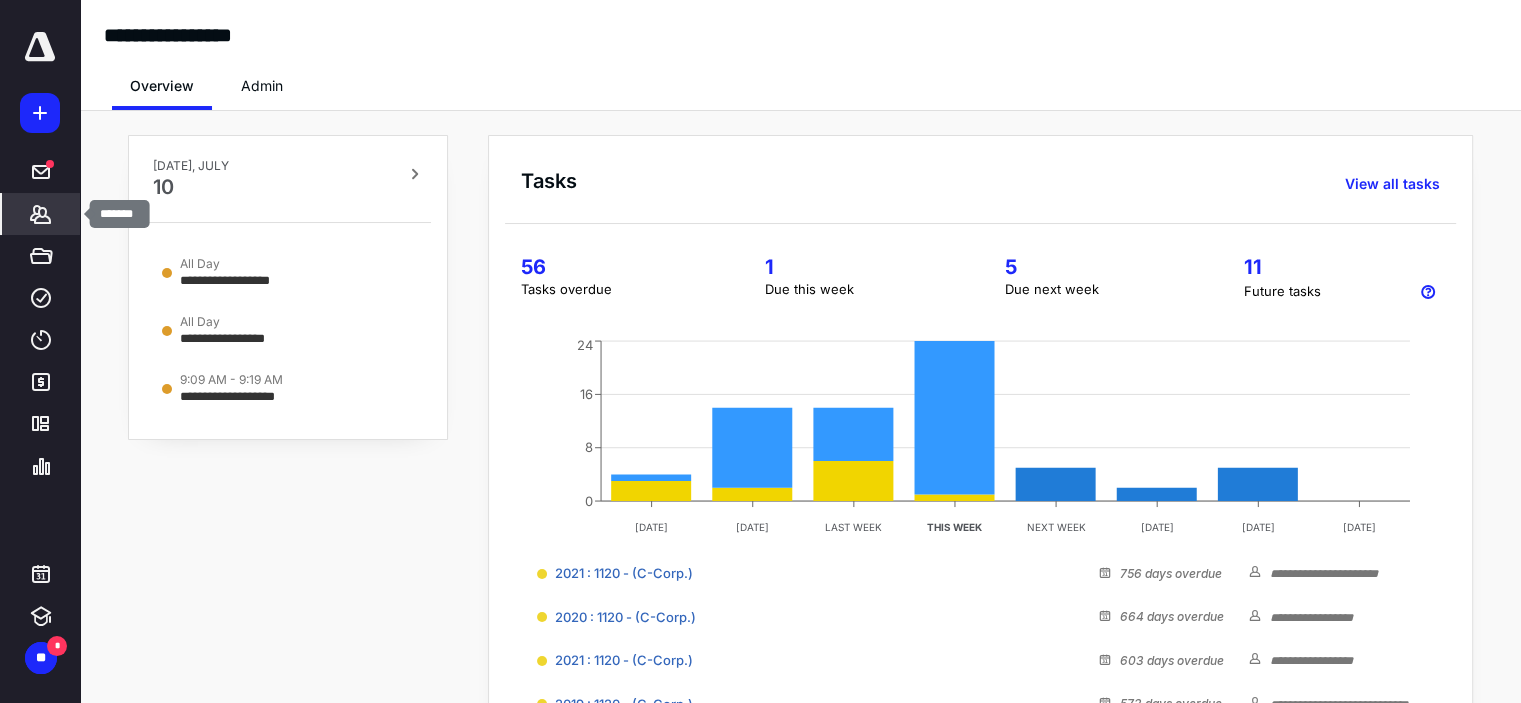 click 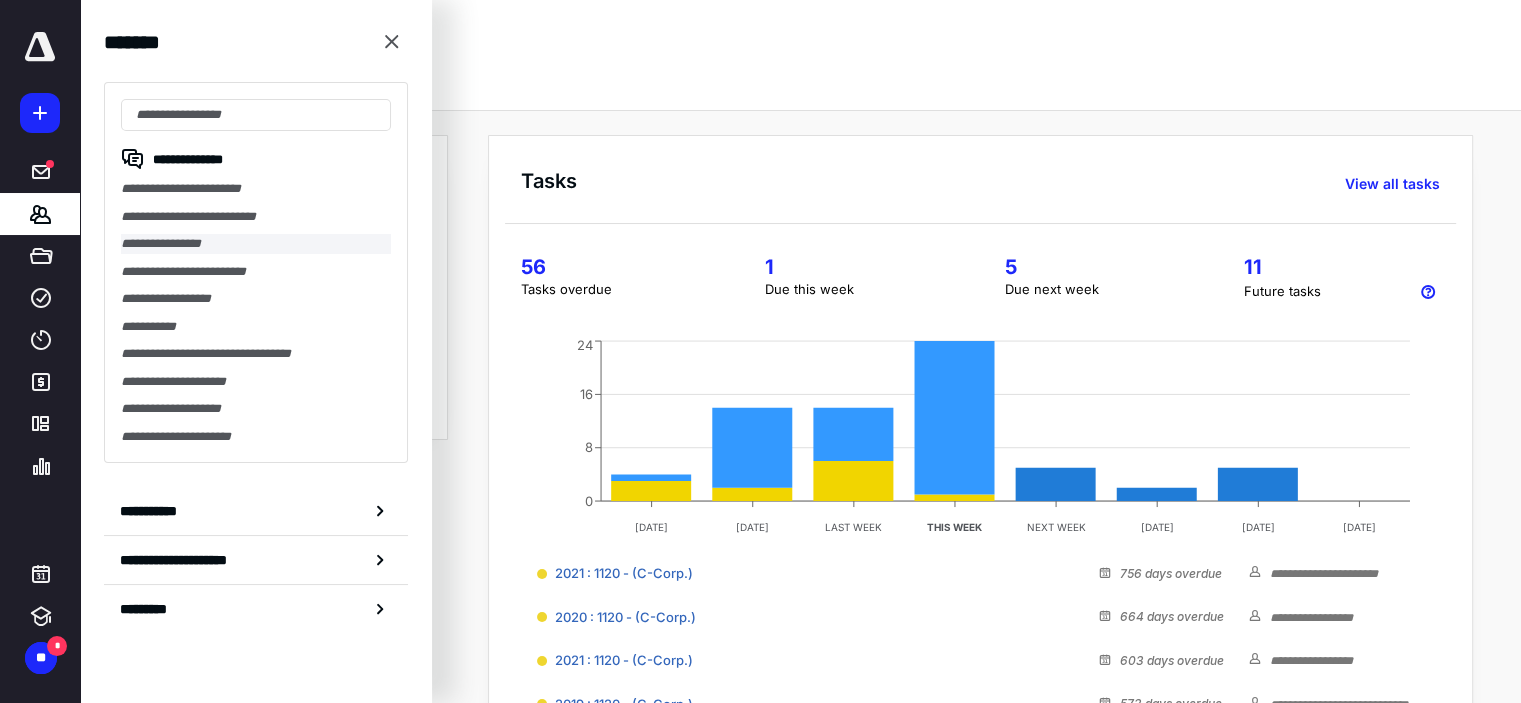 click on "**********" at bounding box center [256, 244] 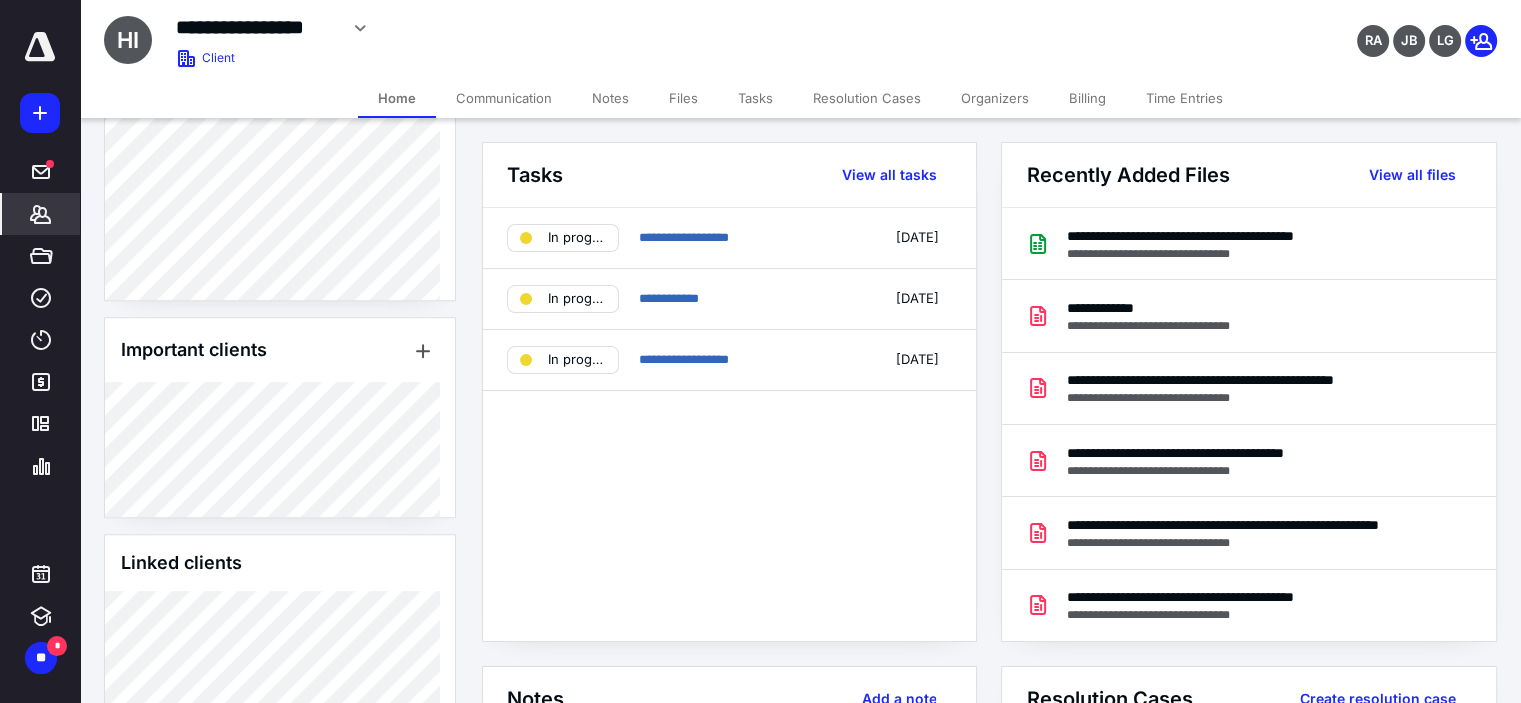 scroll, scrollTop: 1141, scrollLeft: 0, axis: vertical 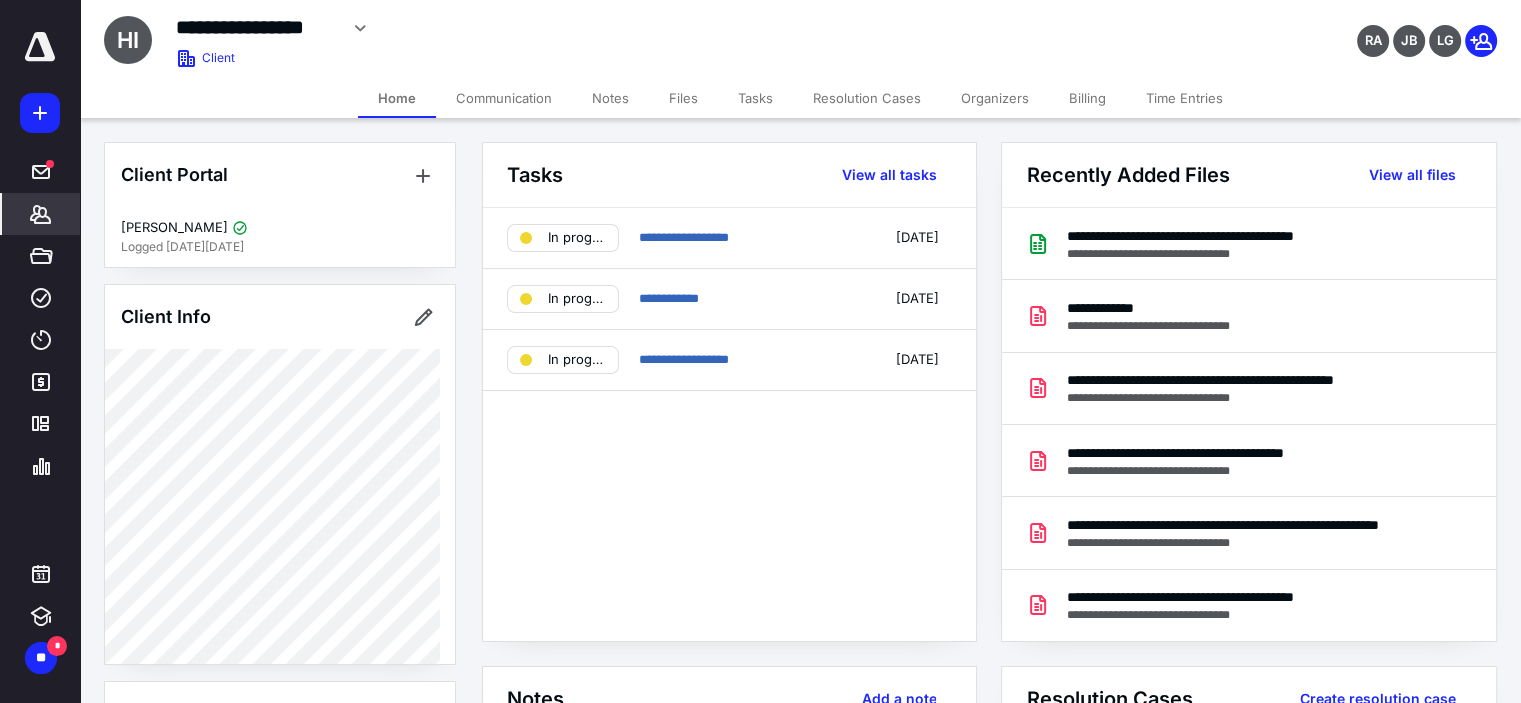 click on "Files" at bounding box center [683, 98] 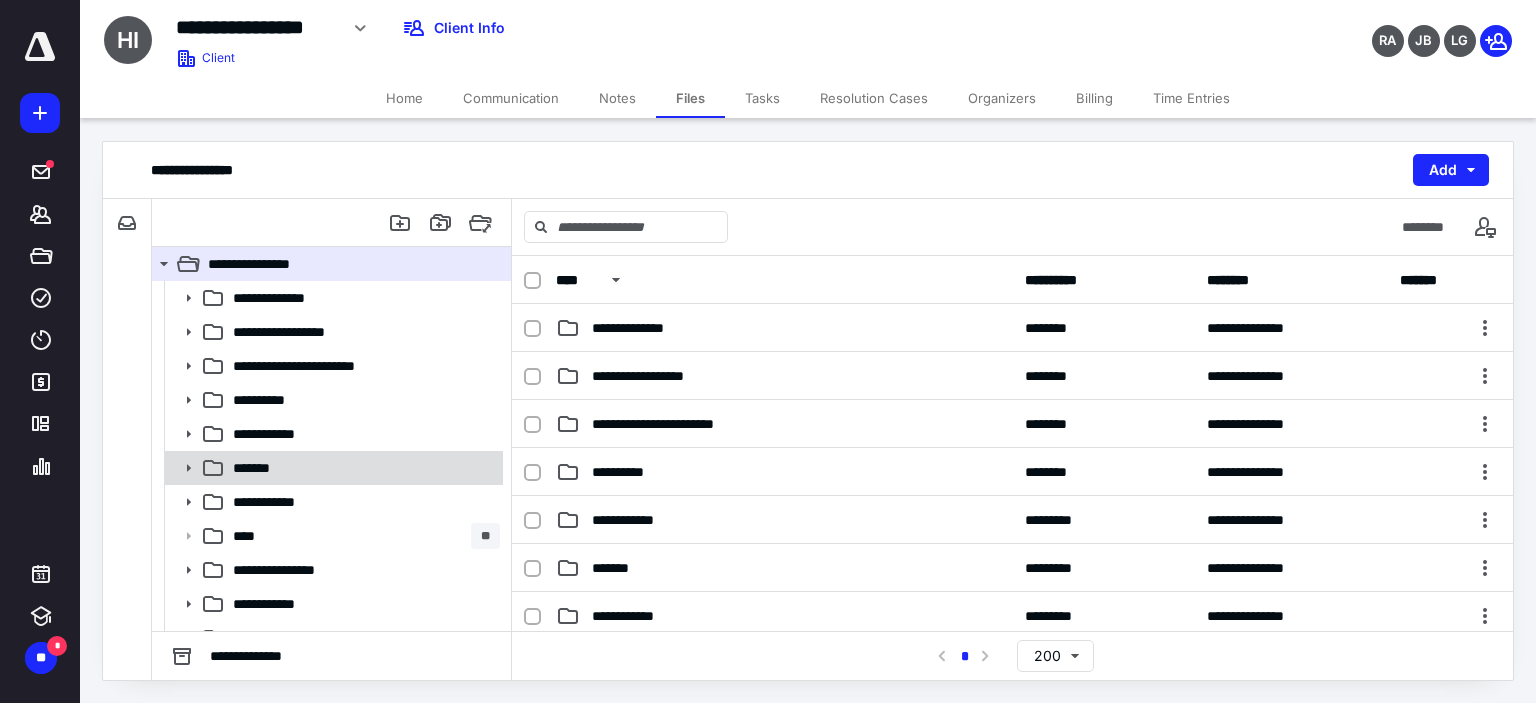 scroll, scrollTop: 22, scrollLeft: 0, axis: vertical 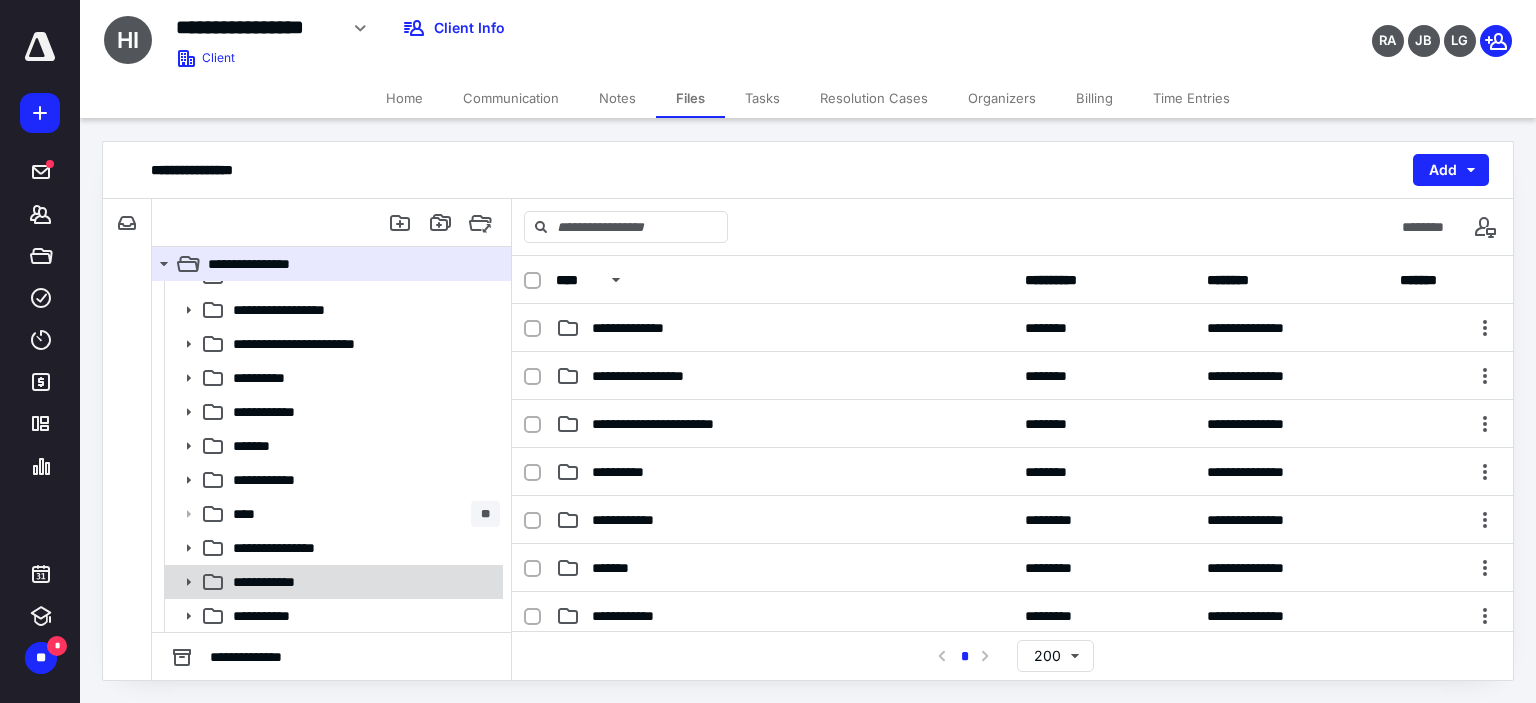 click 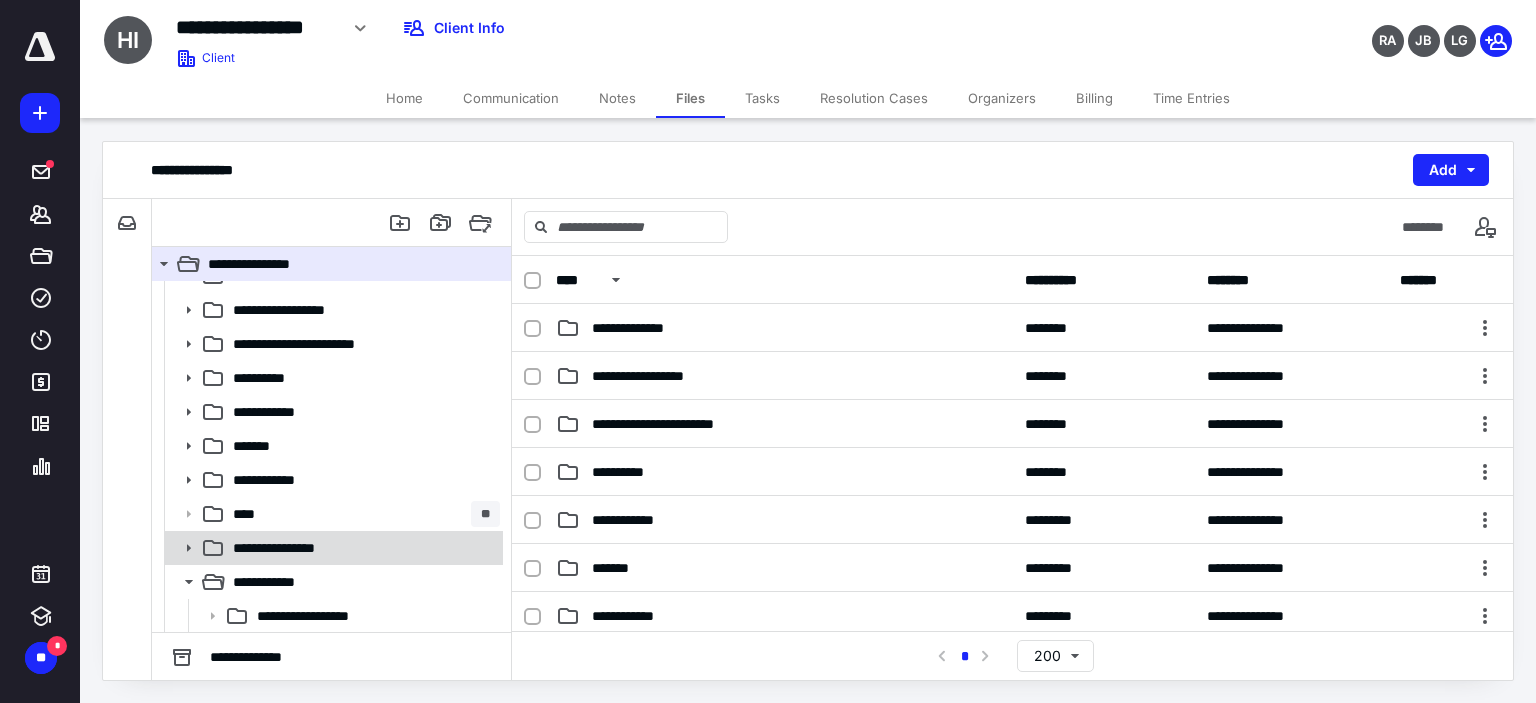 scroll, scrollTop: 124, scrollLeft: 0, axis: vertical 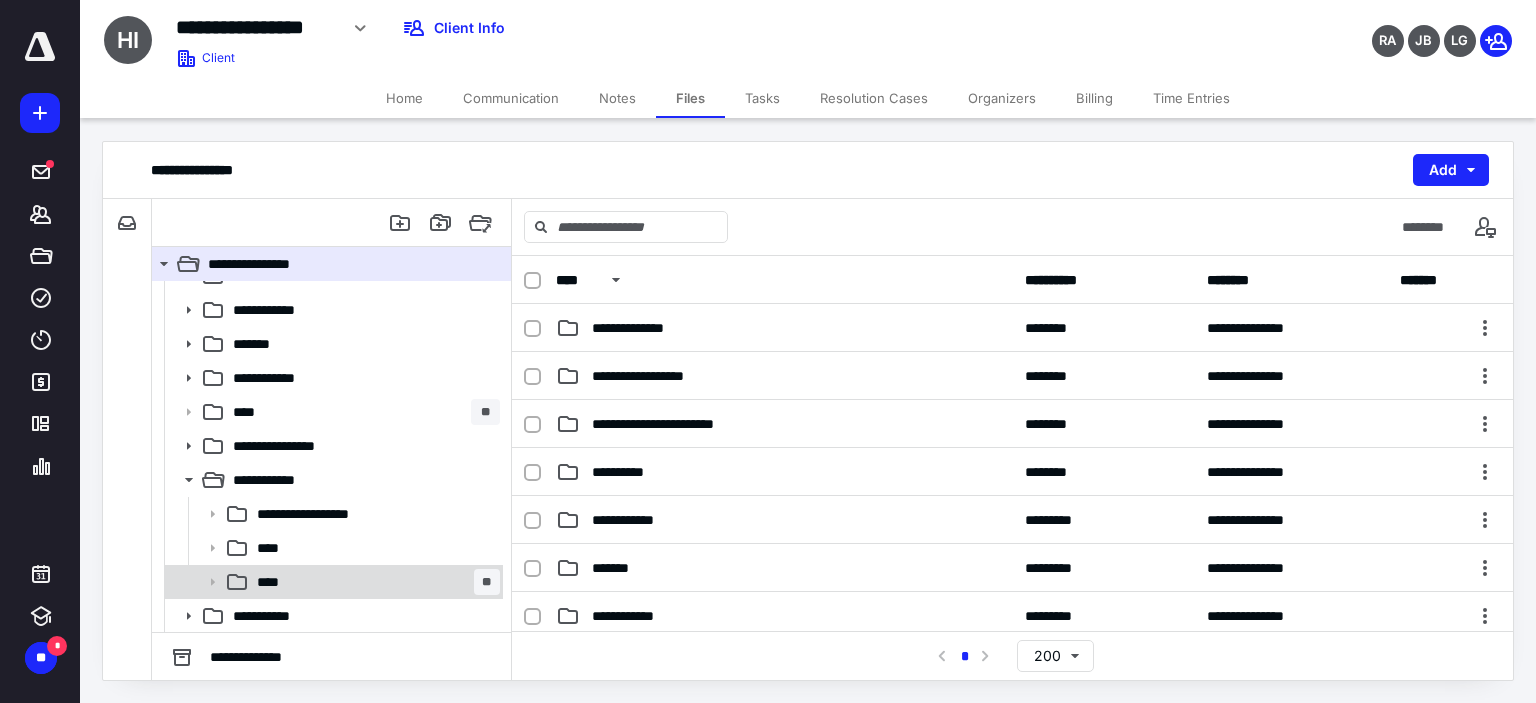 click on "**** **" at bounding box center (374, 582) 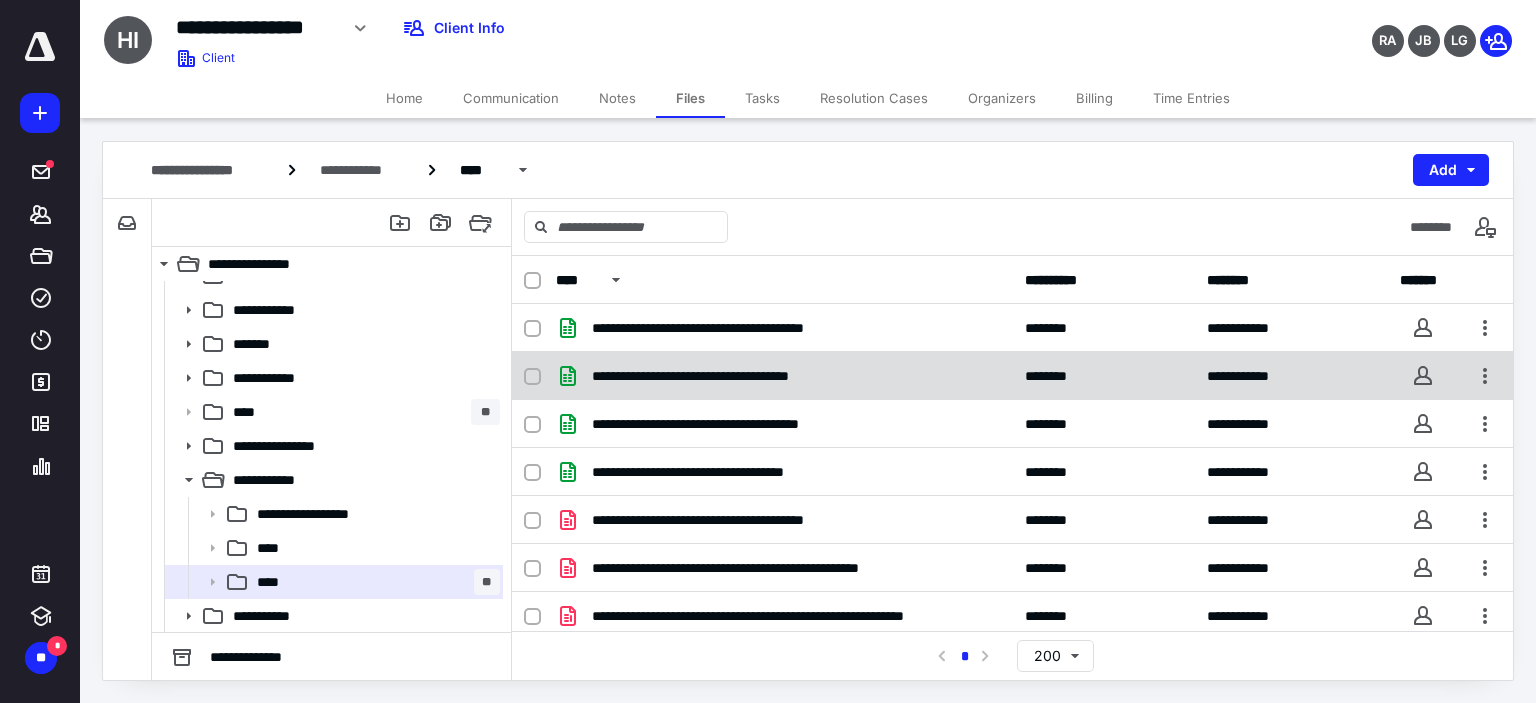 scroll, scrollTop: 197, scrollLeft: 0, axis: vertical 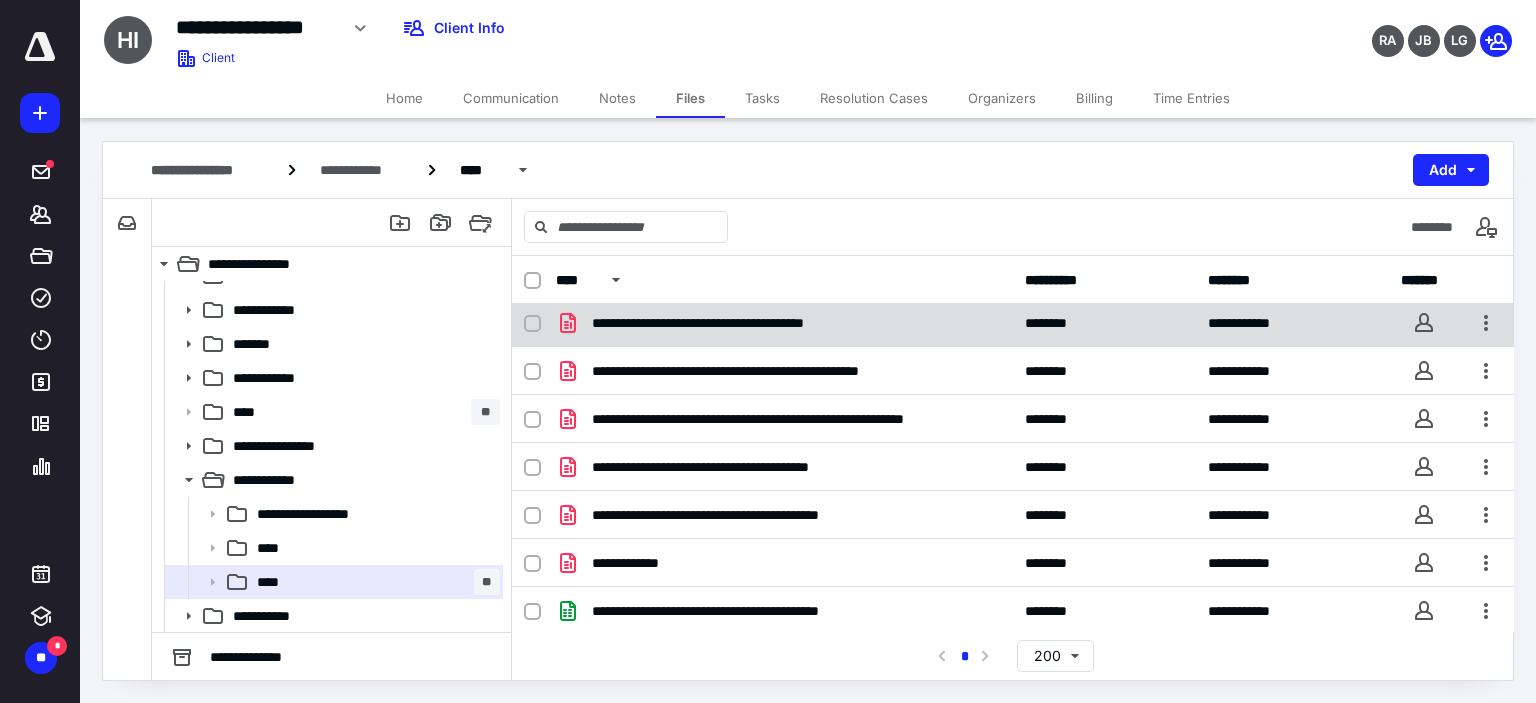click on "**********" at bounding box center [784, 323] 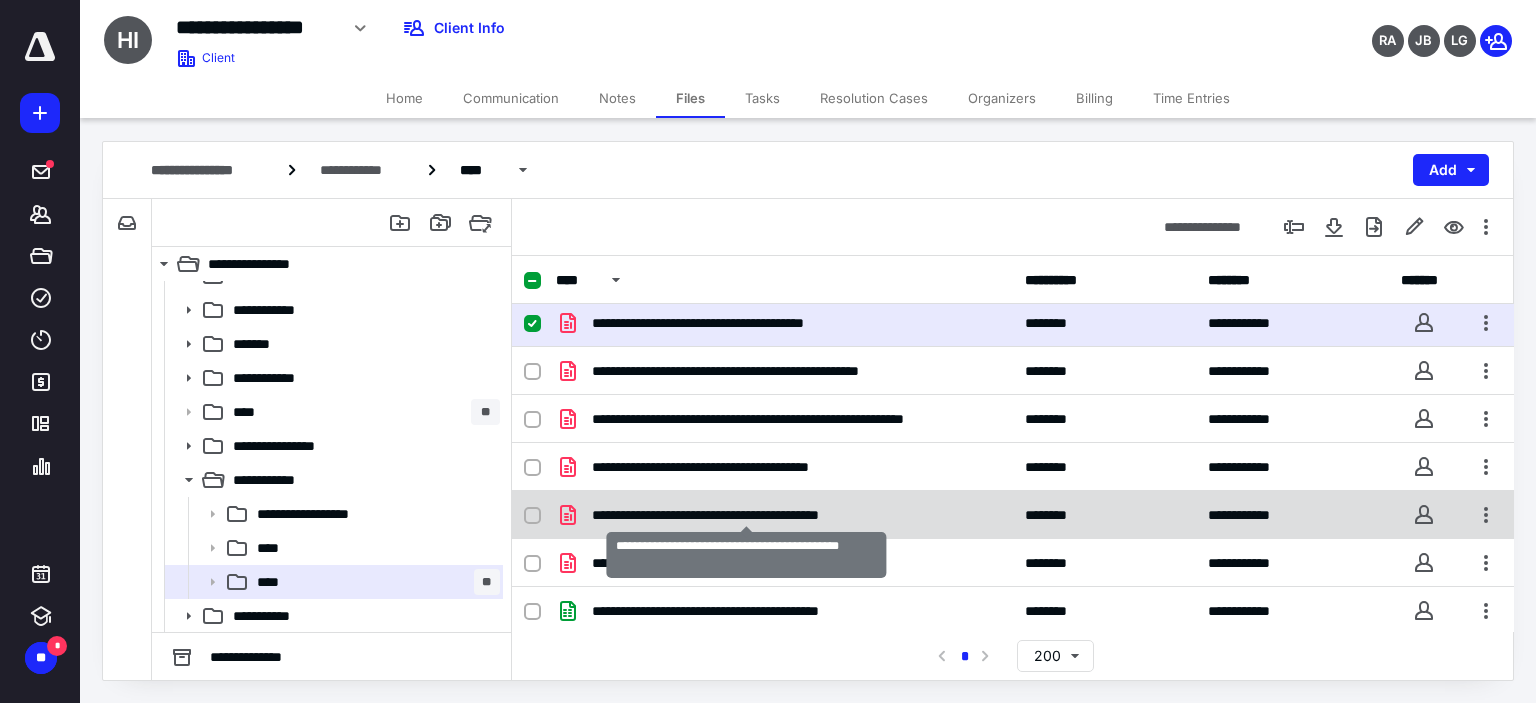 click on "**********" at bounding box center [746, 515] 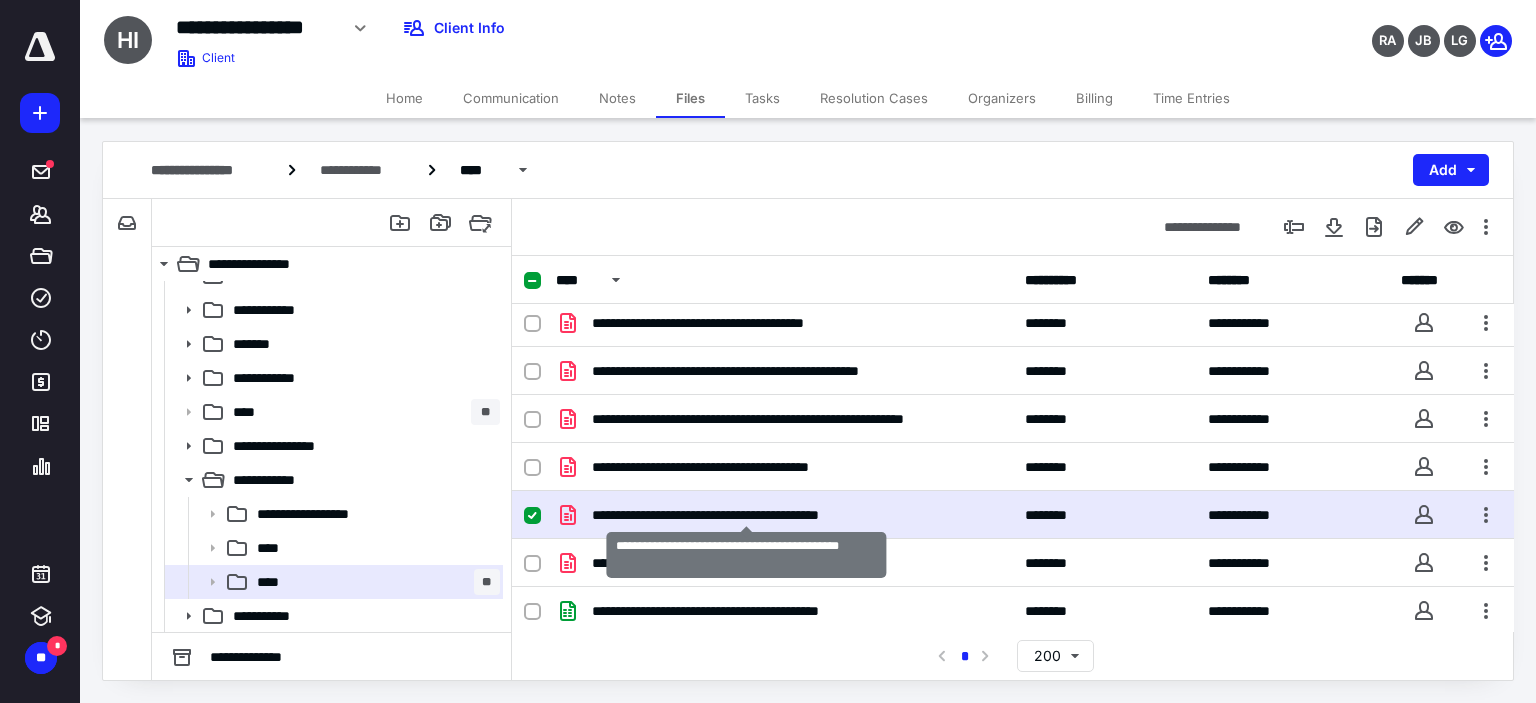 click on "**********" at bounding box center (746, 515) 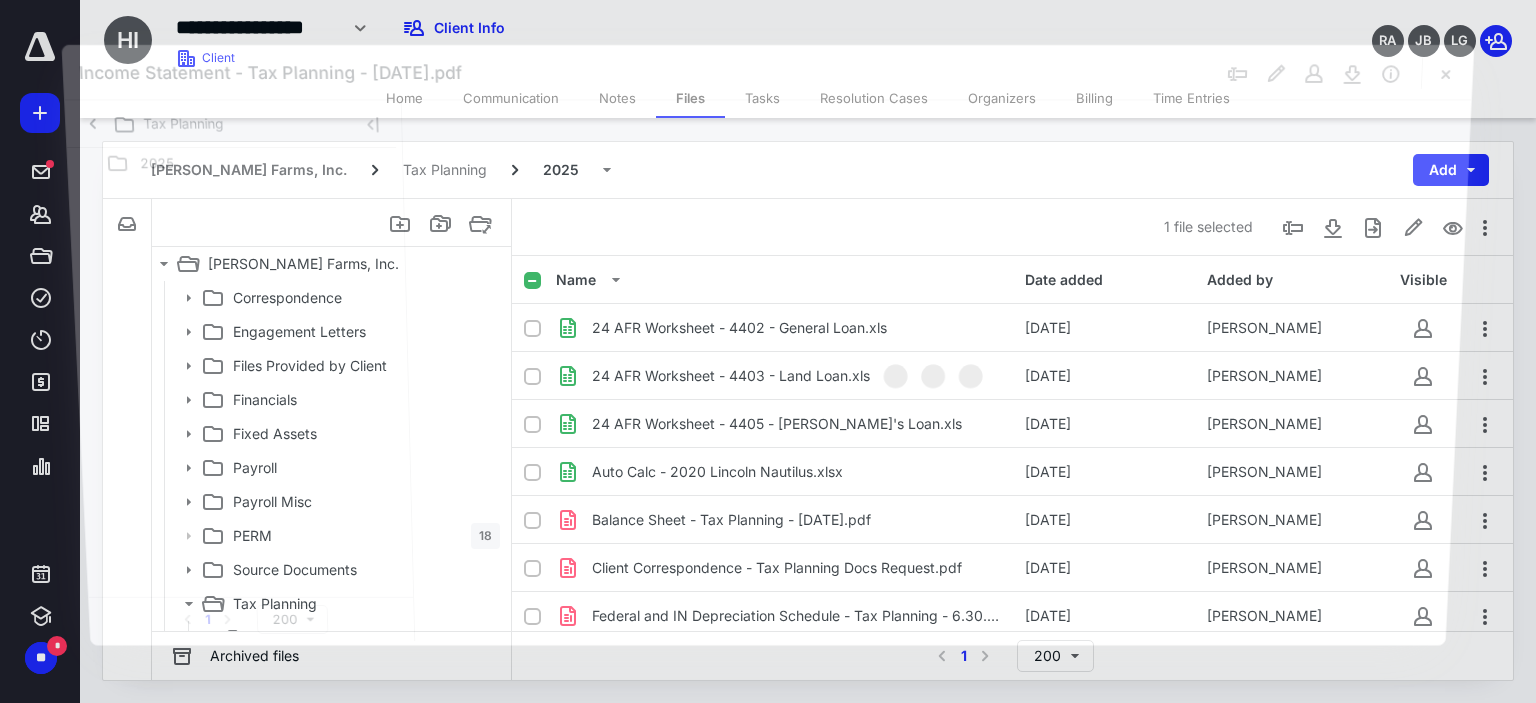 scroll, scrollTop: 124, scrollLeft: 0, axis: vertical 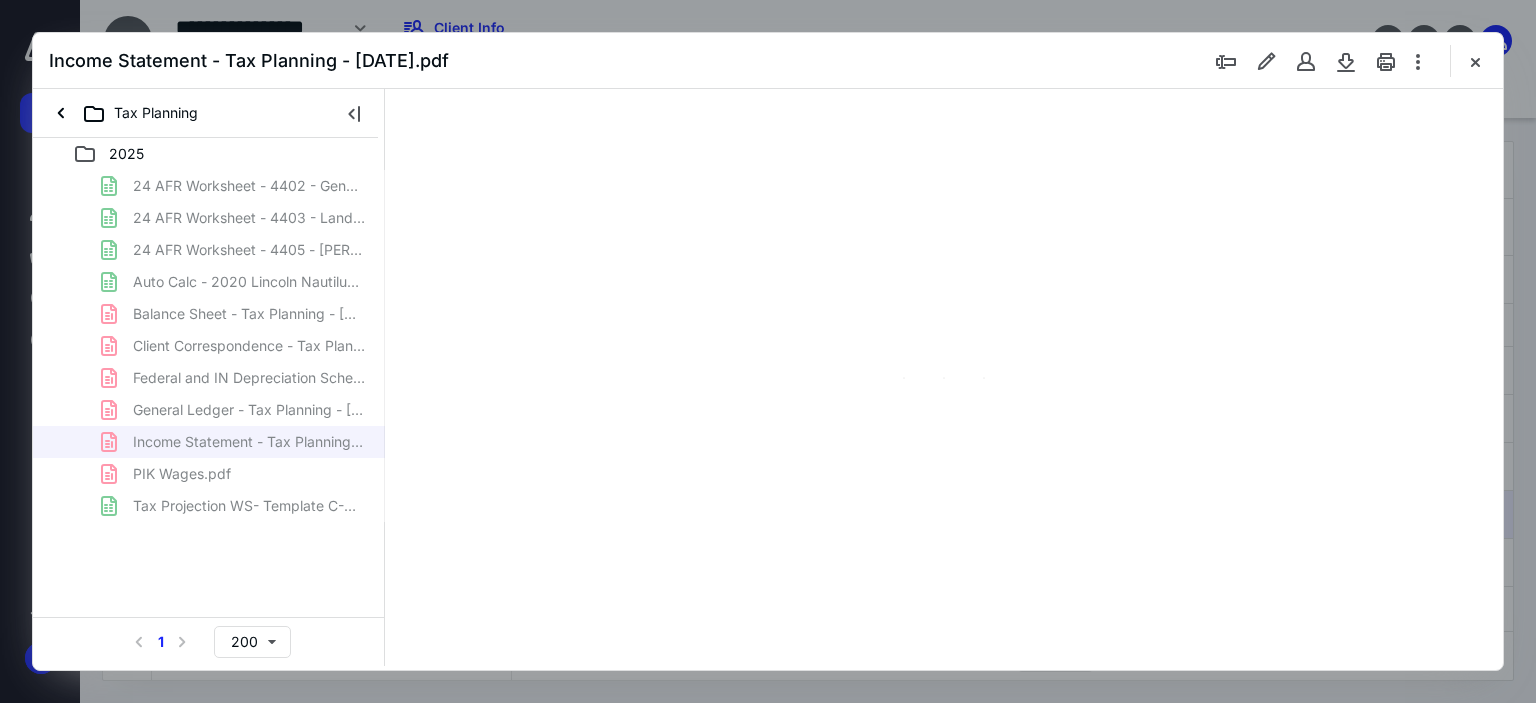 type on "178" 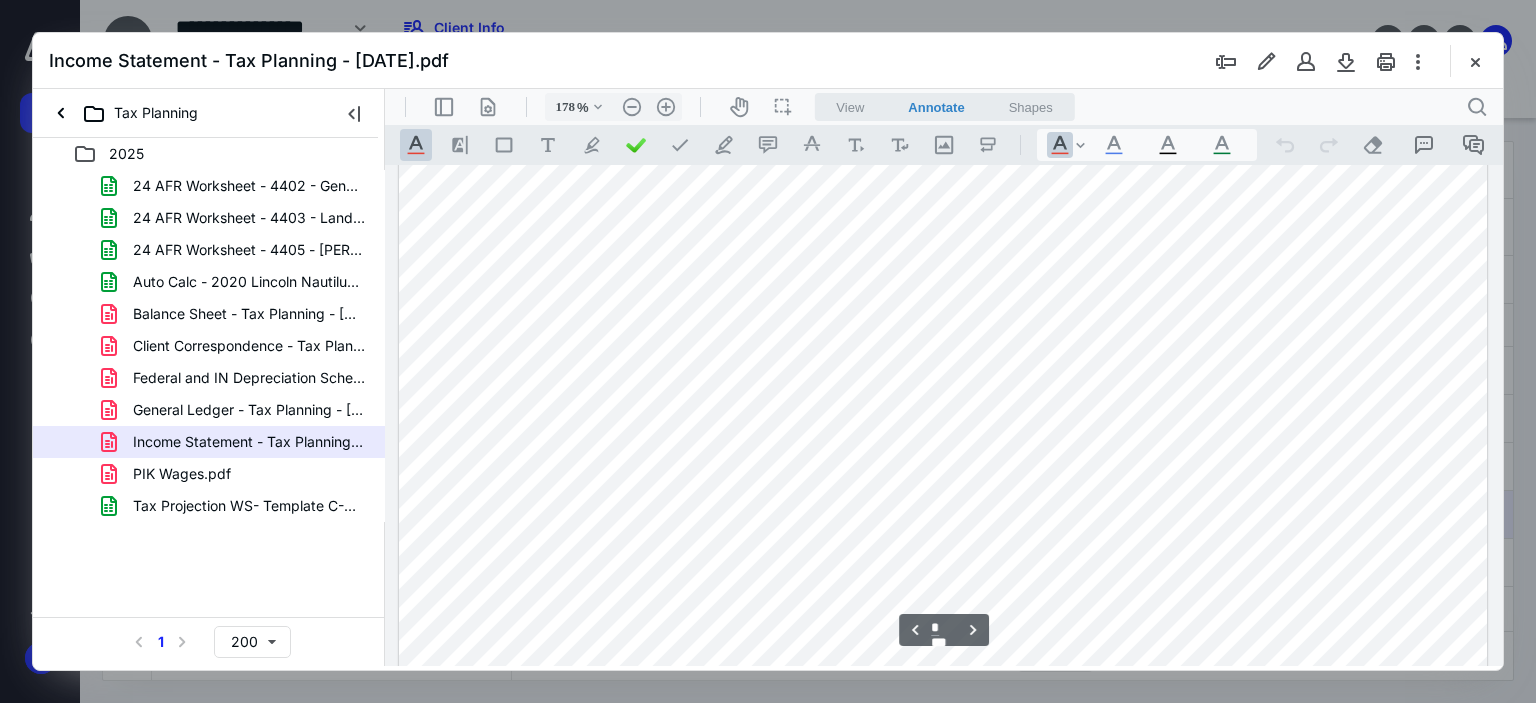type on "*" 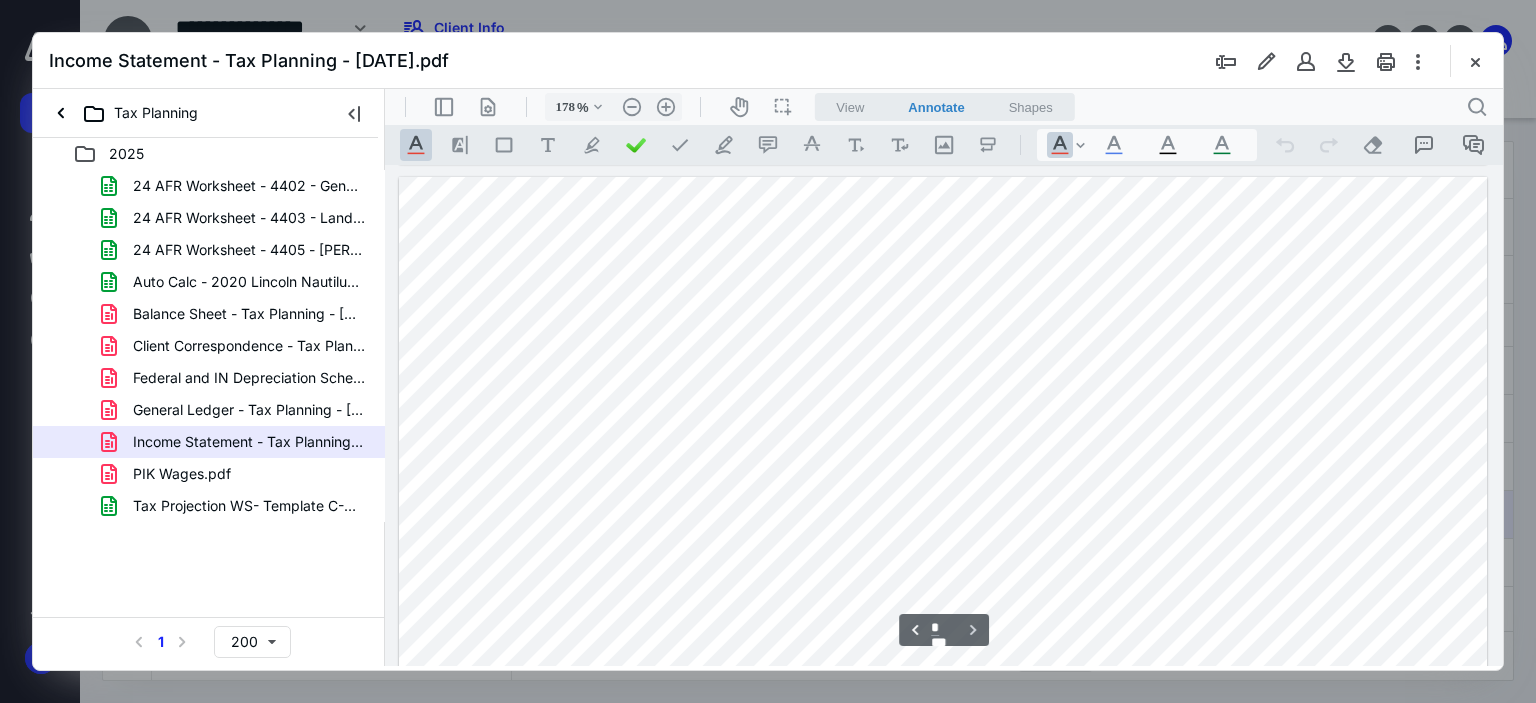 scroll, scrollTop: 2871, scrollLeft: 0, axis: vertical 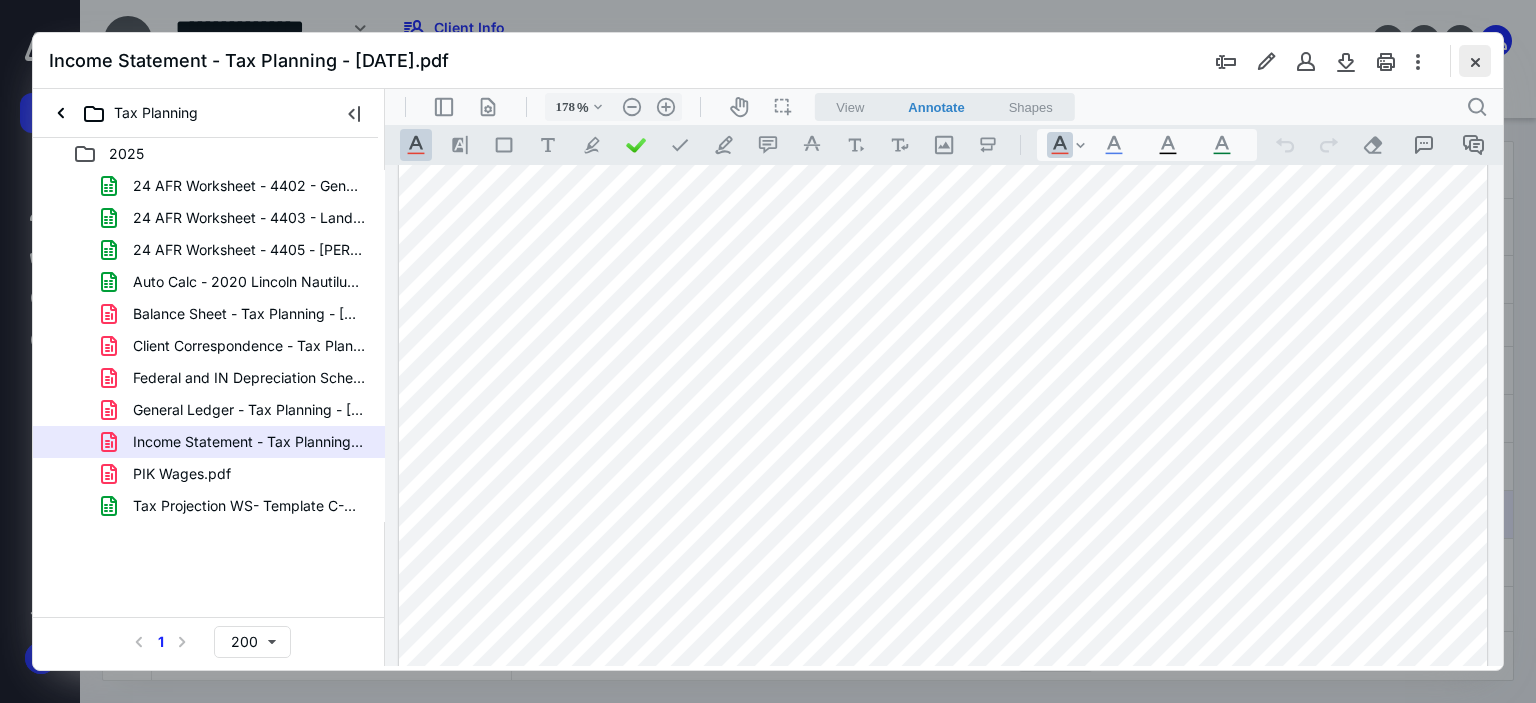 click at bounding box center [1475, 61] 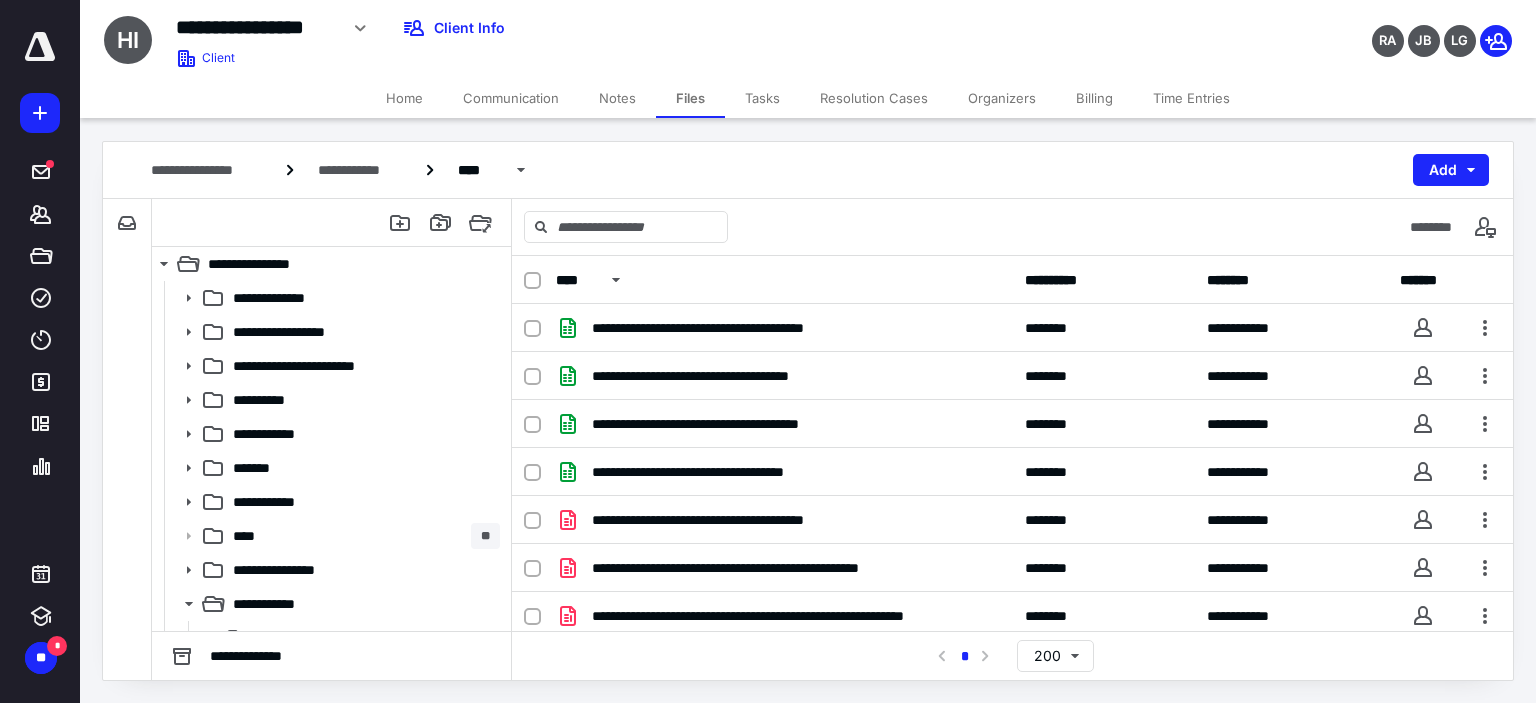 scroll, scrollTop: 0, scrollLeft: 0, axis: both 